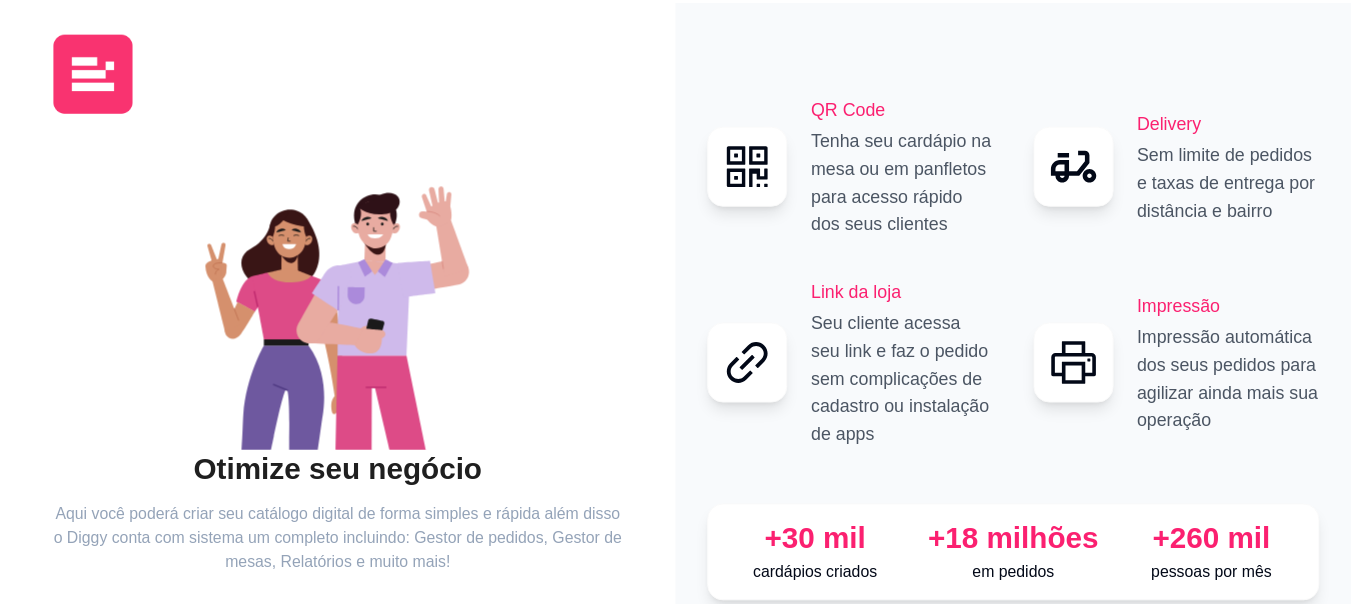 scroll, scrollTop: 0, scrollLeft: 0, axis: both 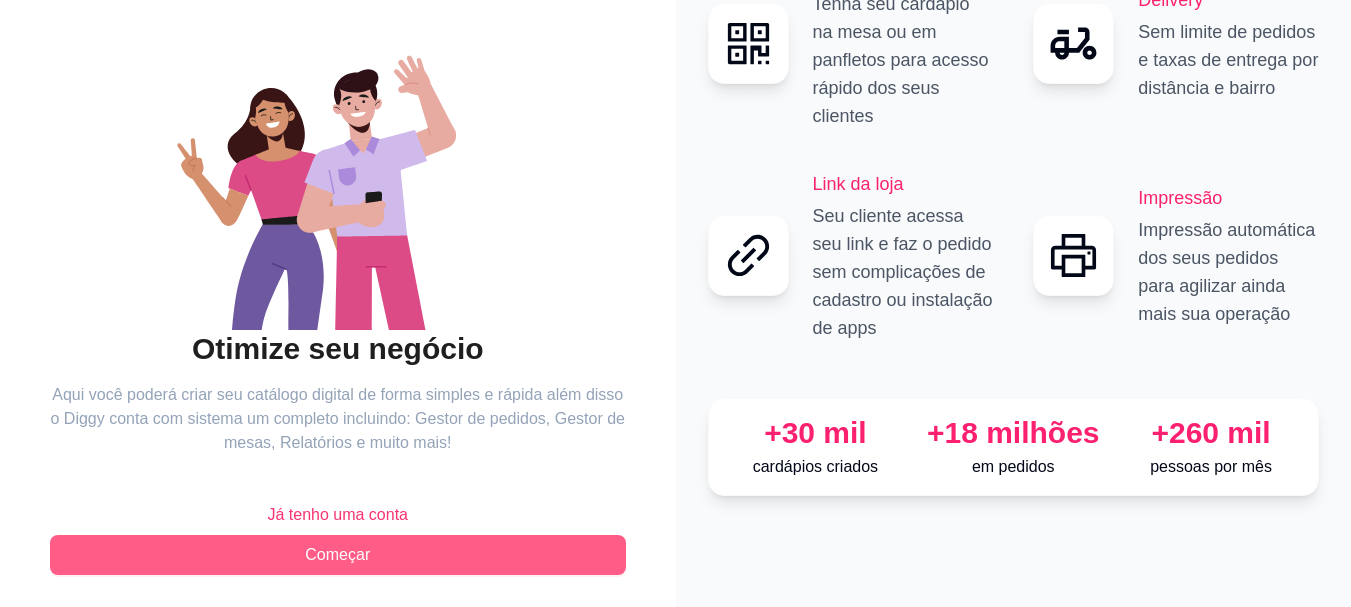 click on "Começar" at bounding box center [338, 555] 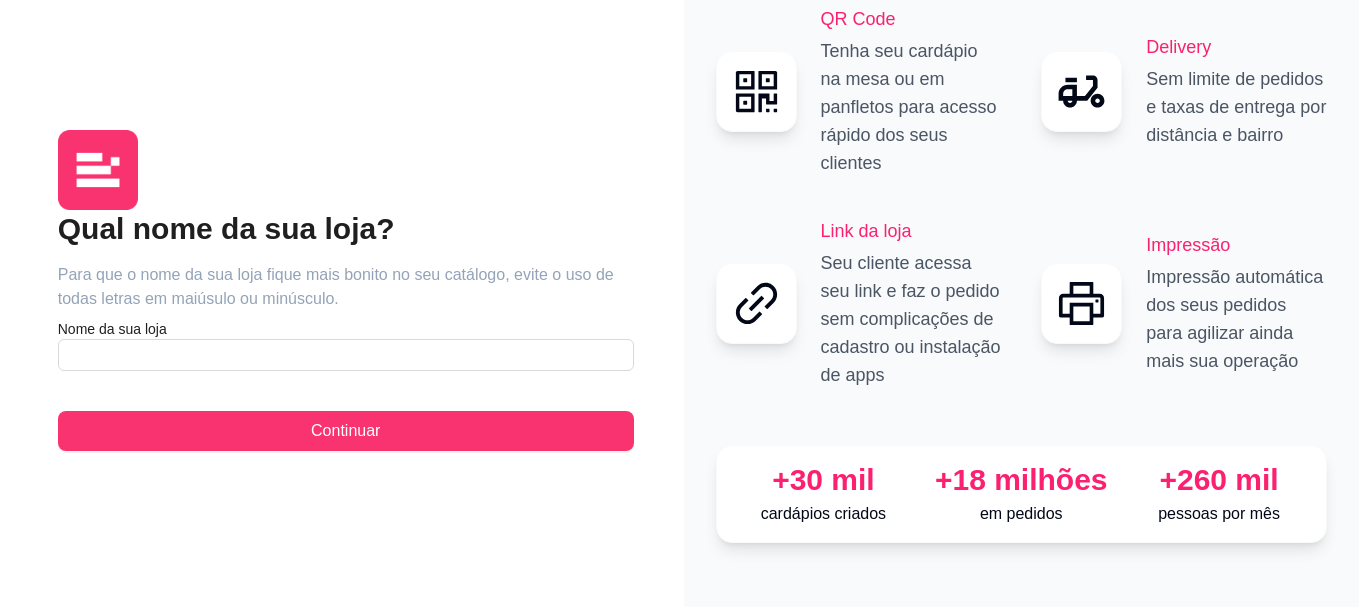 scroll, scrollTop: 0, scrollLeft: 0, axis: both 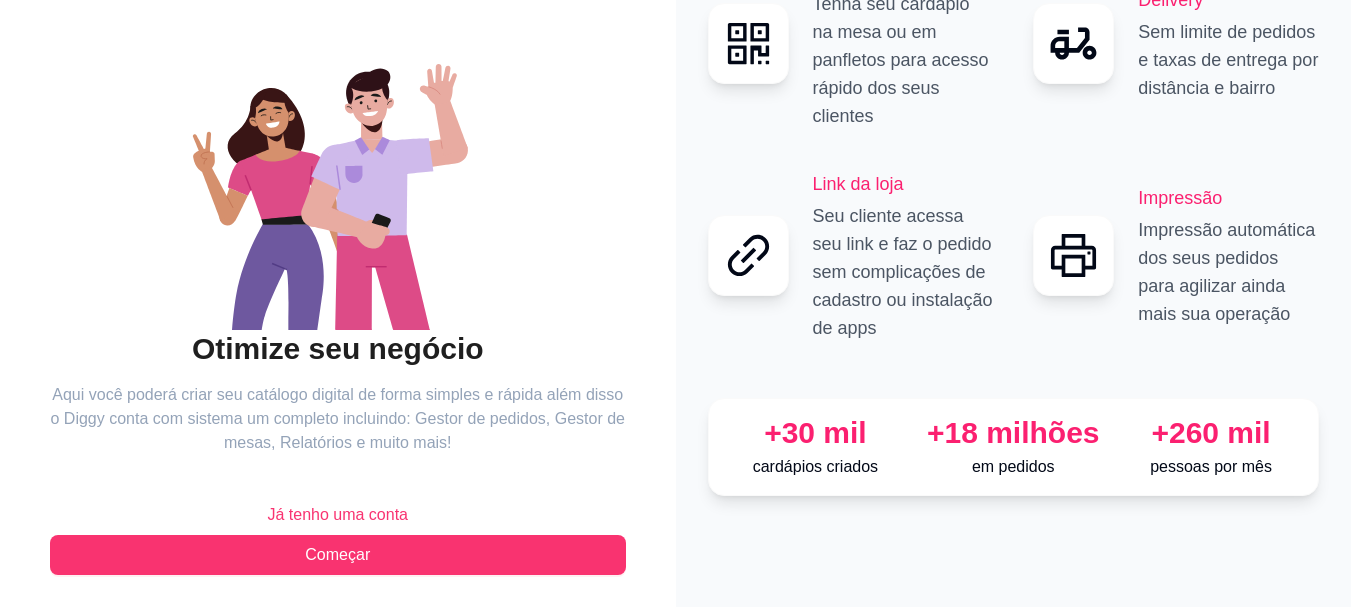 click on "Já tenho uma conta" at bounding box center [337, 515] 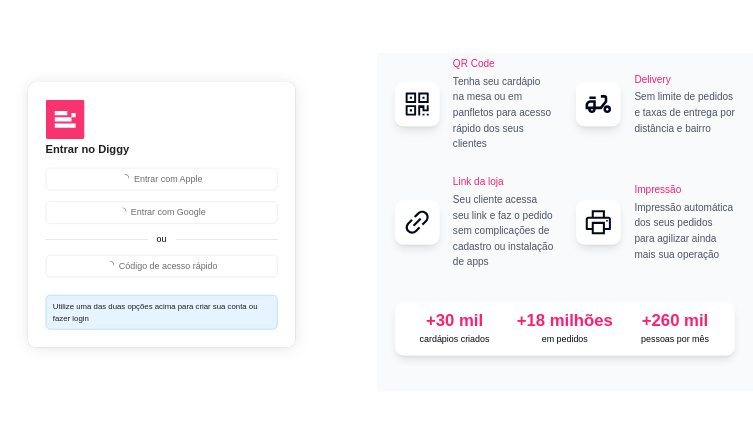 scroll, scrollTop: 0, scrollLeft: 0, axis: both 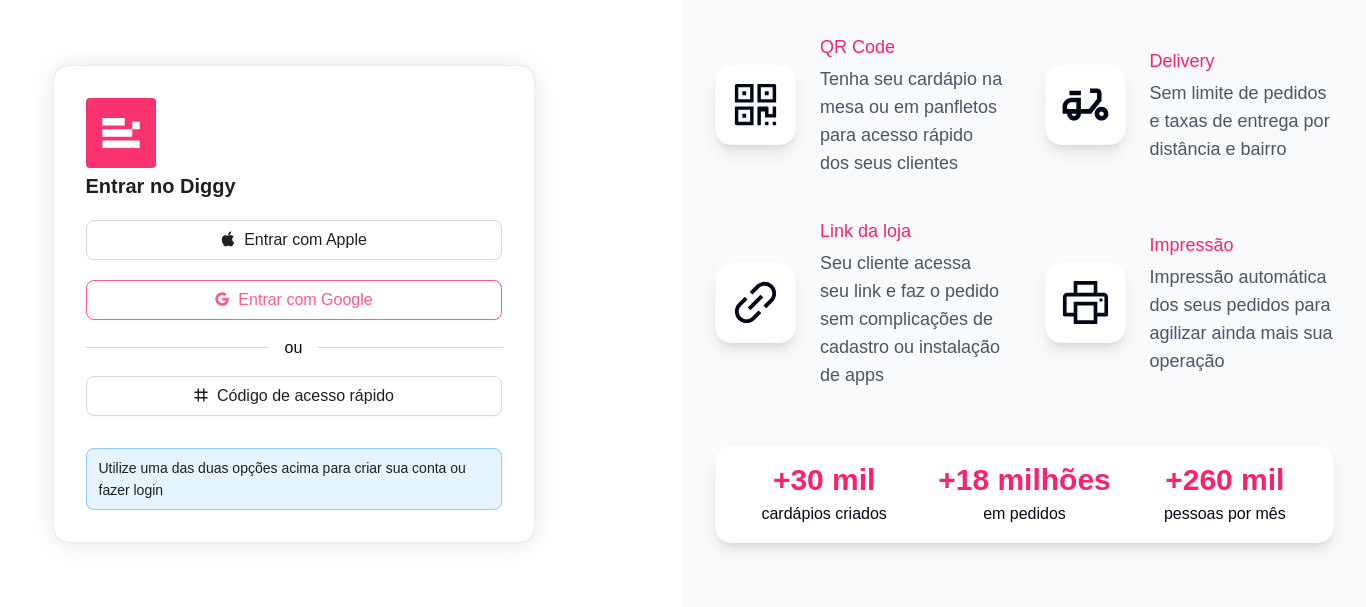 click on "Entrar com Google" at bounding box center (294, 300) 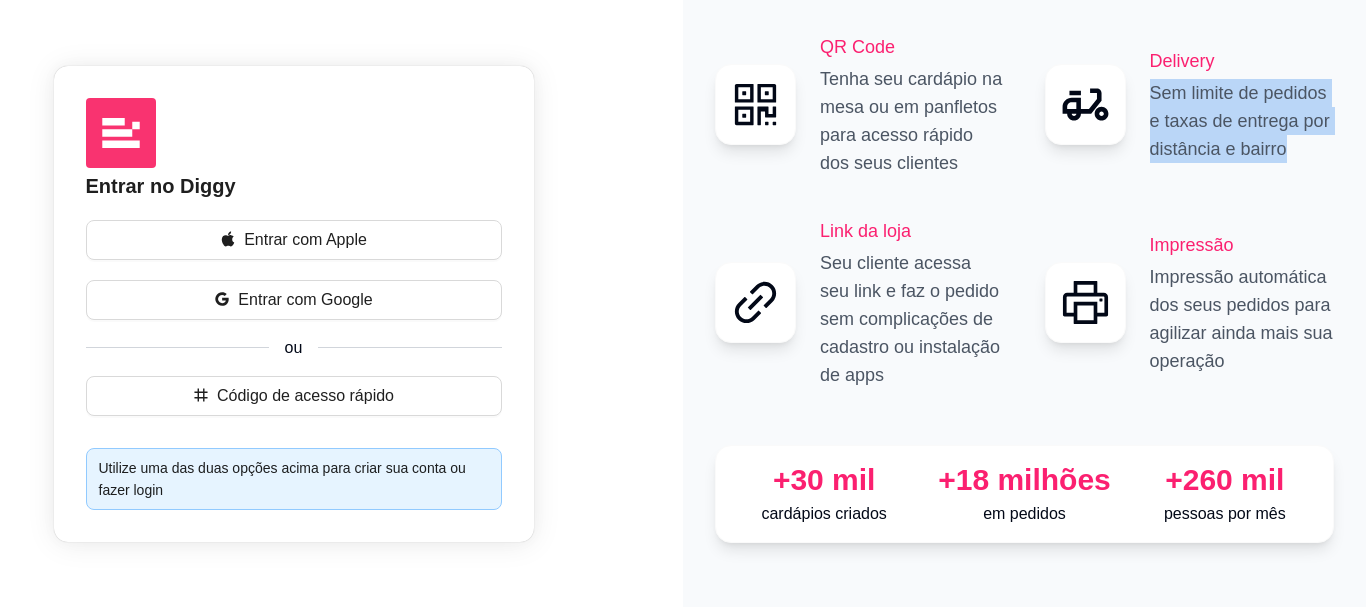 drag, startPoint x: 1365, startPoint y: 57, endPoint x: 1365, endPoint y: 90, distance: 33 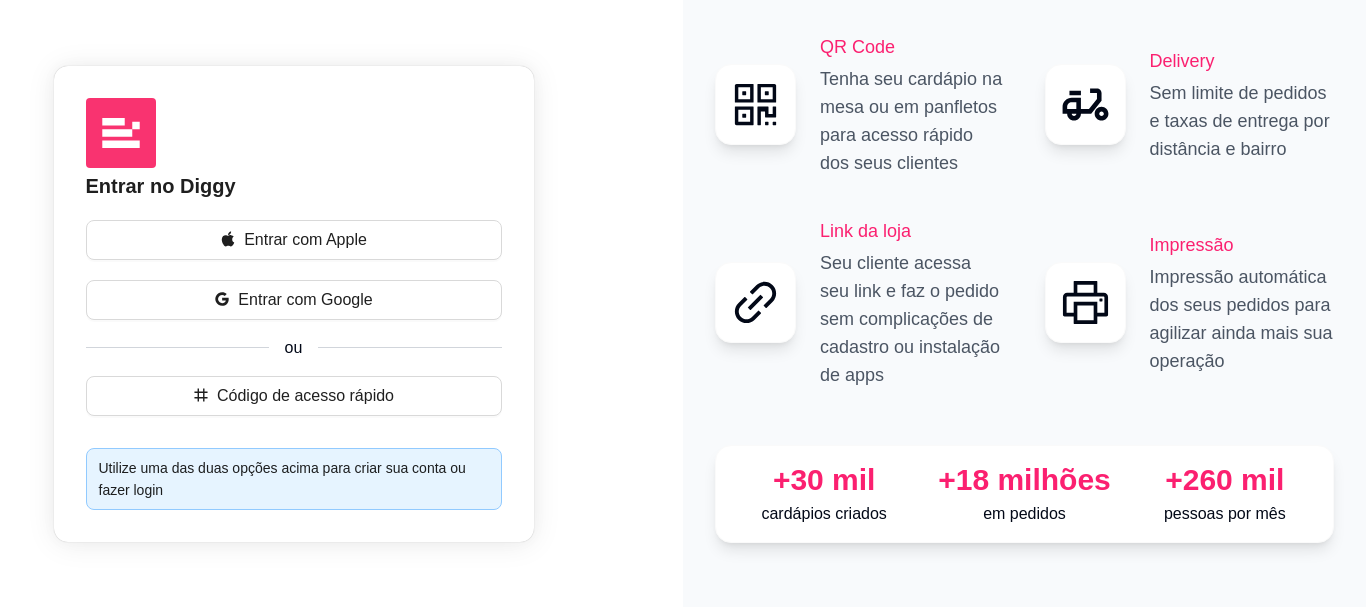 click on "Utilize uma das duas opções acima para criar sua conta ou fazer login" at bounding box center [294, 479] 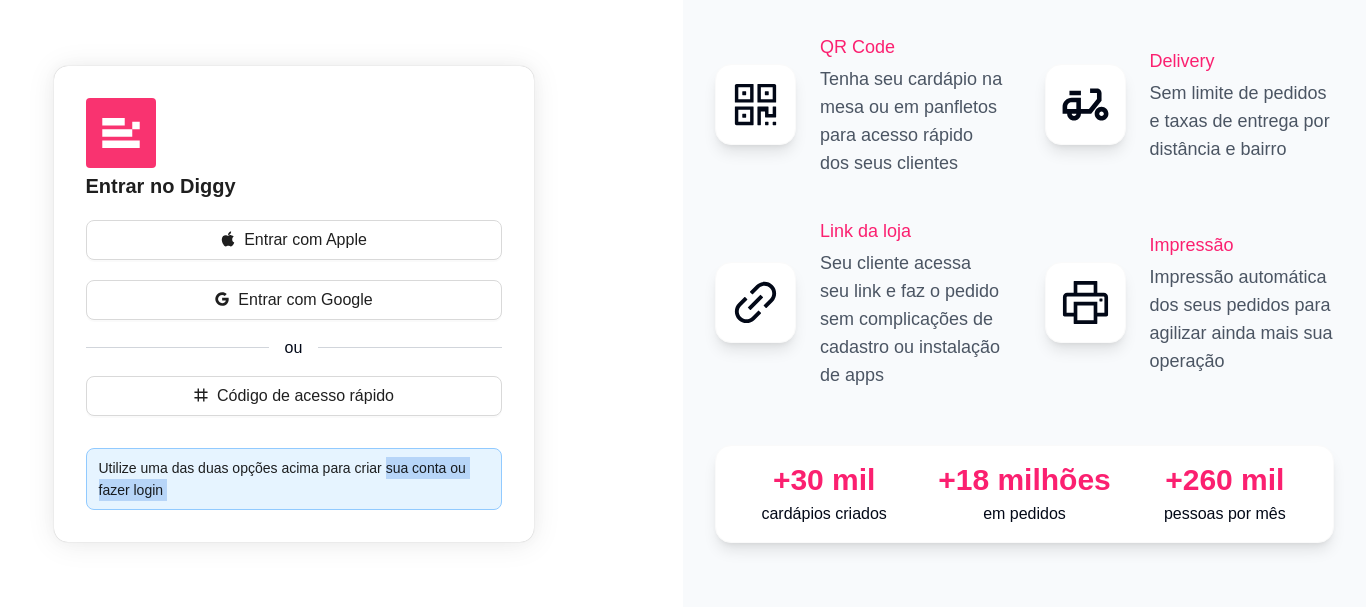 click on "Utilize uma das duas opções acima para criar sua conta ou fazer login" at bounding box center [294, 479] 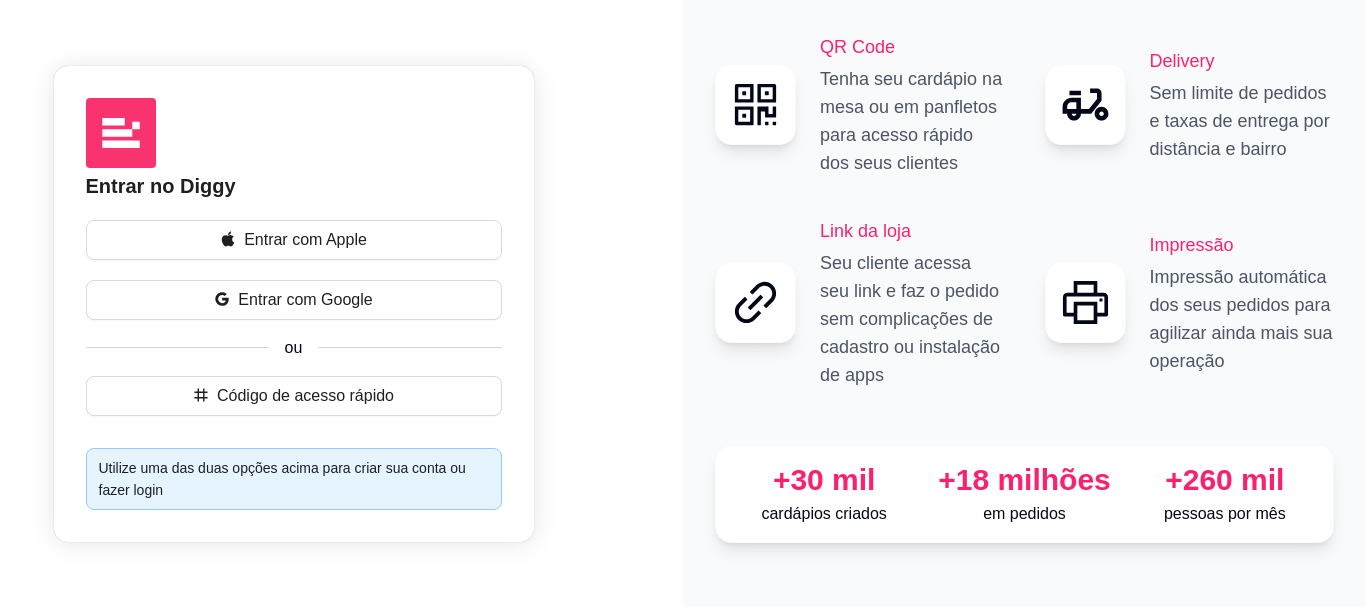 click on "Utilize uma das duas opções acima para criar sua conta ou fazer login" at bounding box center (294, 479) 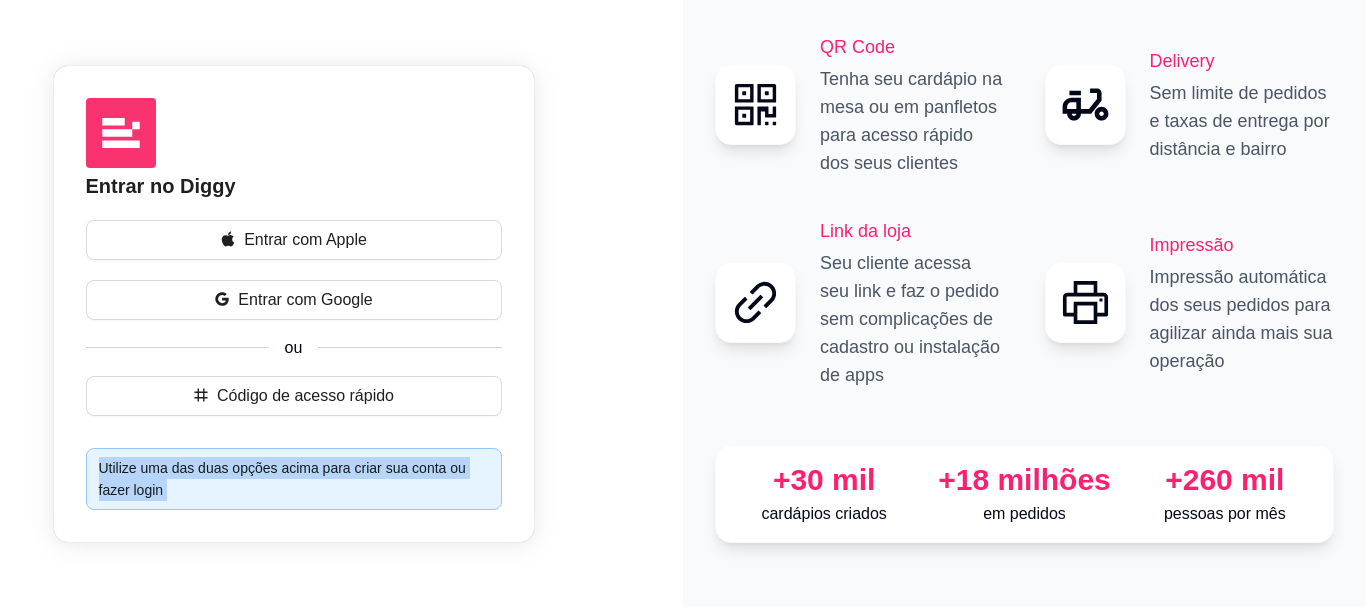 click on "Utilize uma das duas opções acima para criar sua conta ou fazer login" at bounding box center [294, 479] 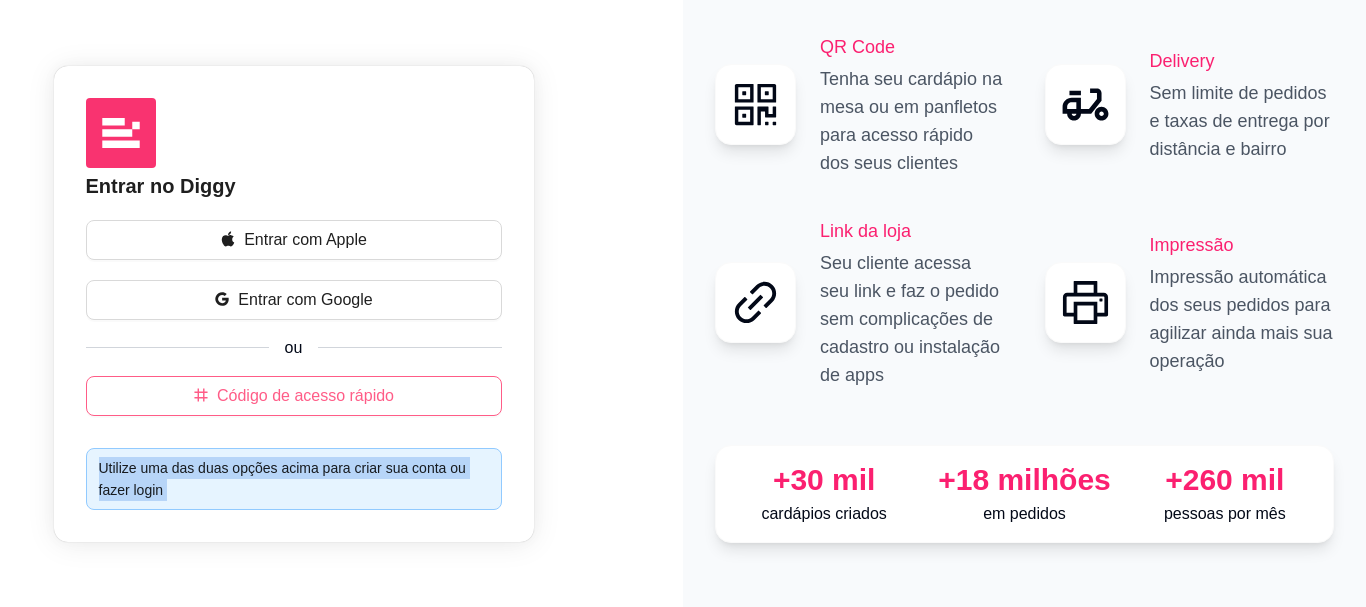 drag, startPoint x: 382, startPoint y: 479, endPoint x: 286, endPoint y: 397, distance: 126.253716 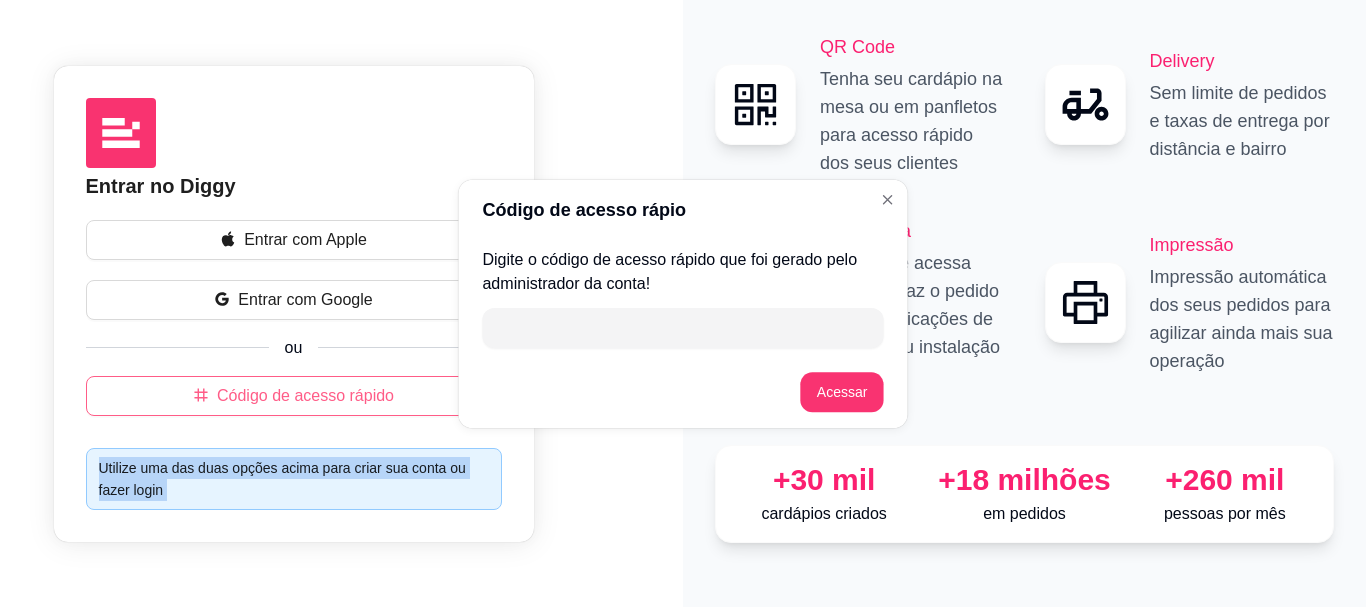 click on "Código de acesso rápio Digite o código de acesso rápido que foi gerado pelo administrador da conta! Acessar" at bounding box center (683, 303) 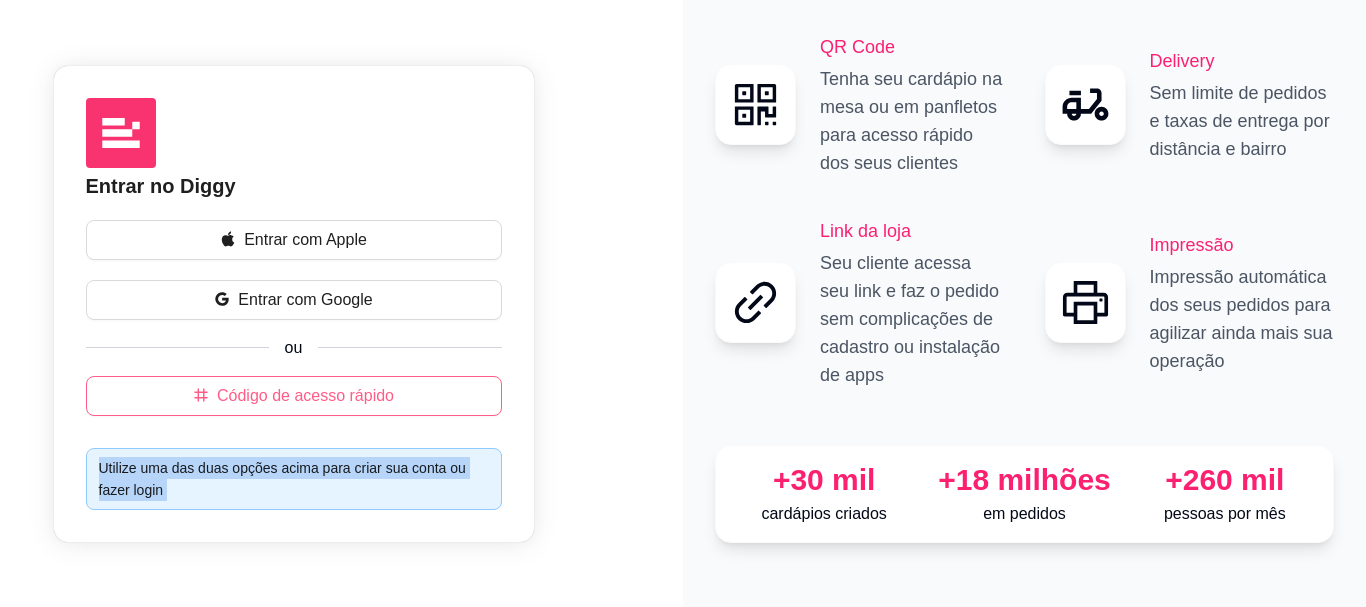 click on "Código de acesso rápio Digite o código de acesso rápido que foi gerado pelo administrador da conta! Acessar" at bounding box center (683, 303) 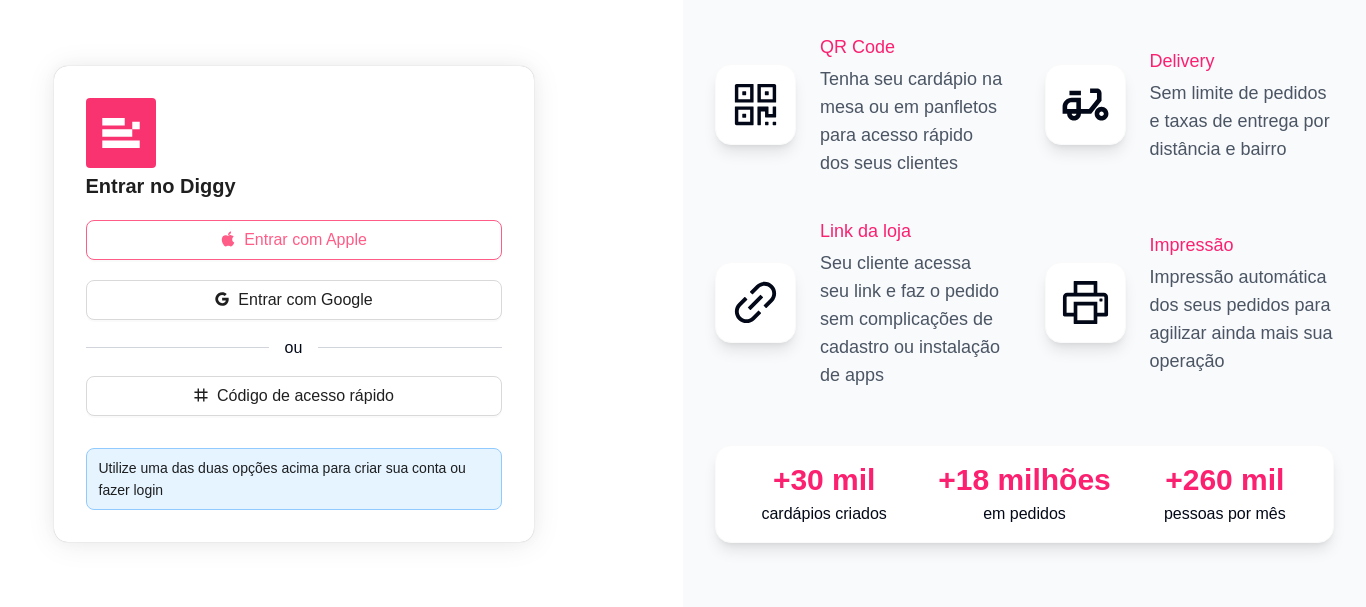 click on "Entrar com Apple" at bounding box center (294, 240) 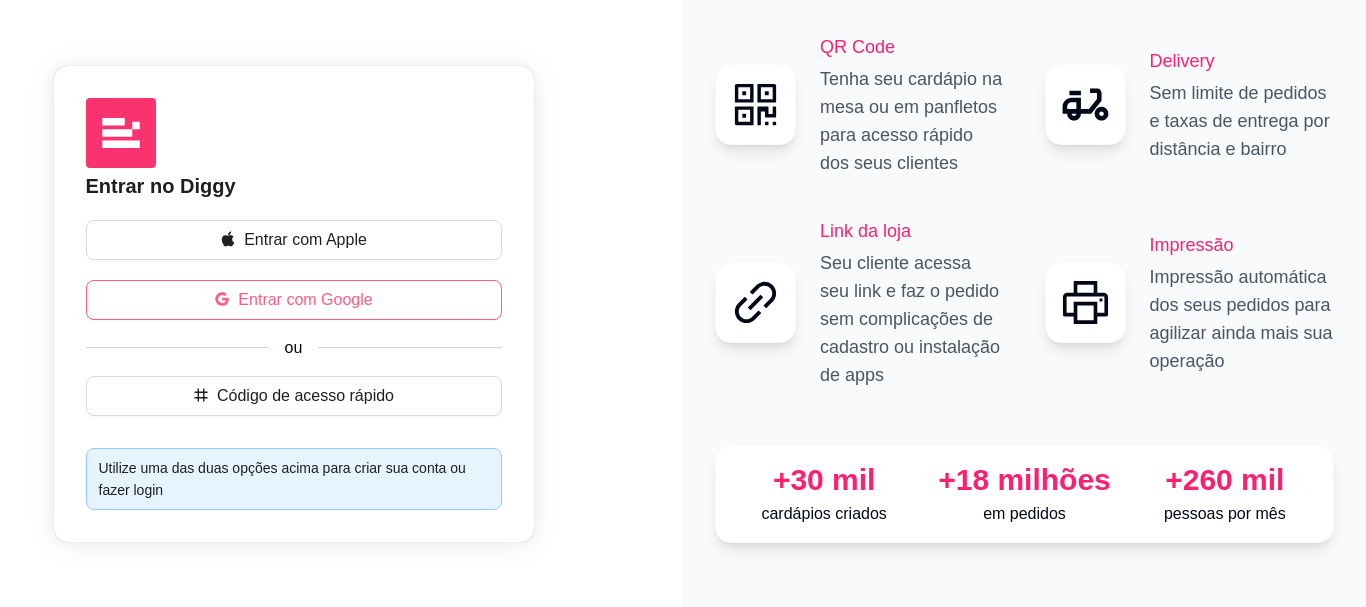 click on "Entrar com Google" at bounding box center (294, 300) 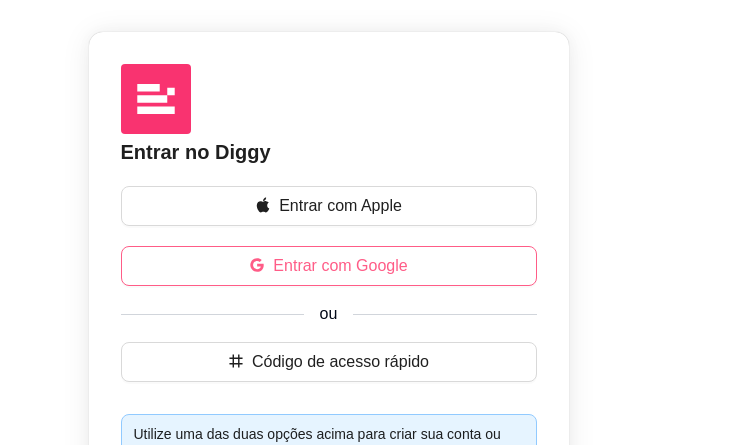 click on "Entrar com Google" at bounding box center (329, 266) 